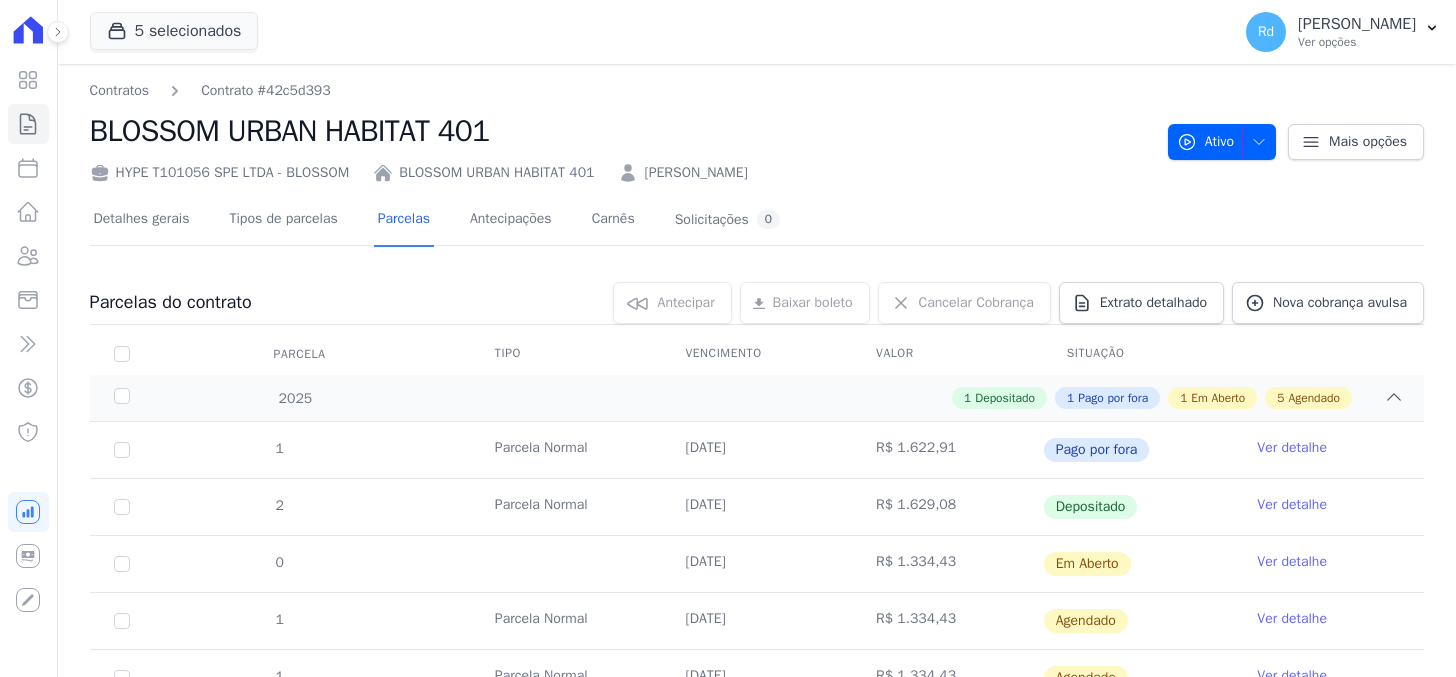 scroll, scrollTop: 0, scrollLeft: 0, axis: both 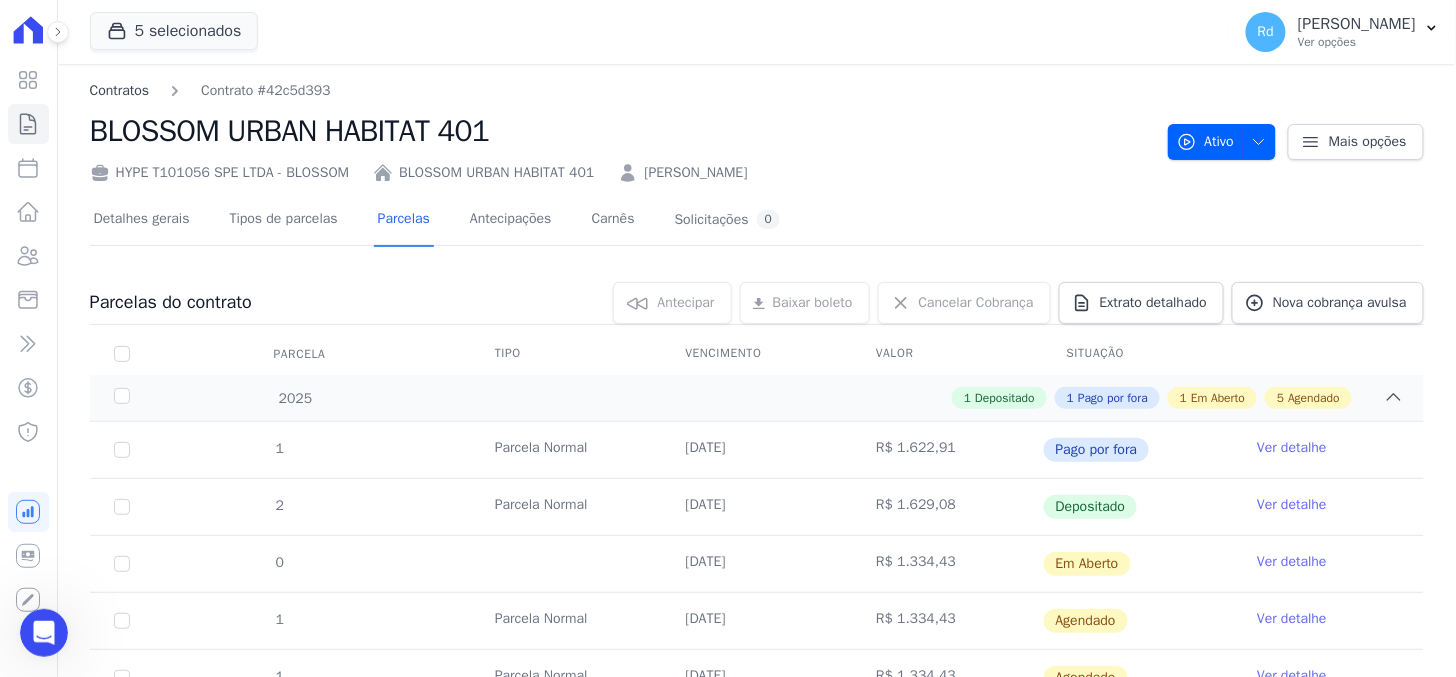 click on "Contratos" at bounding box center [120, 90] 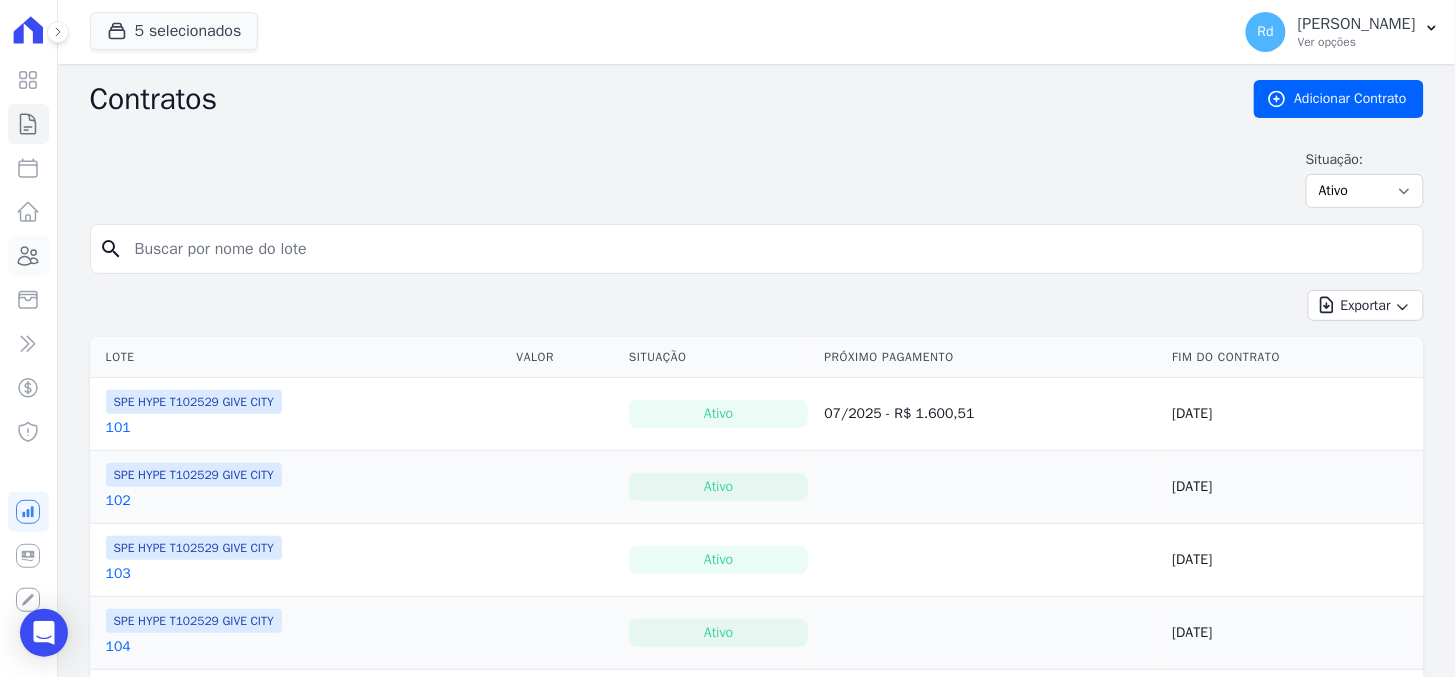 click on "Clientes" at bounding box center (28, 256) 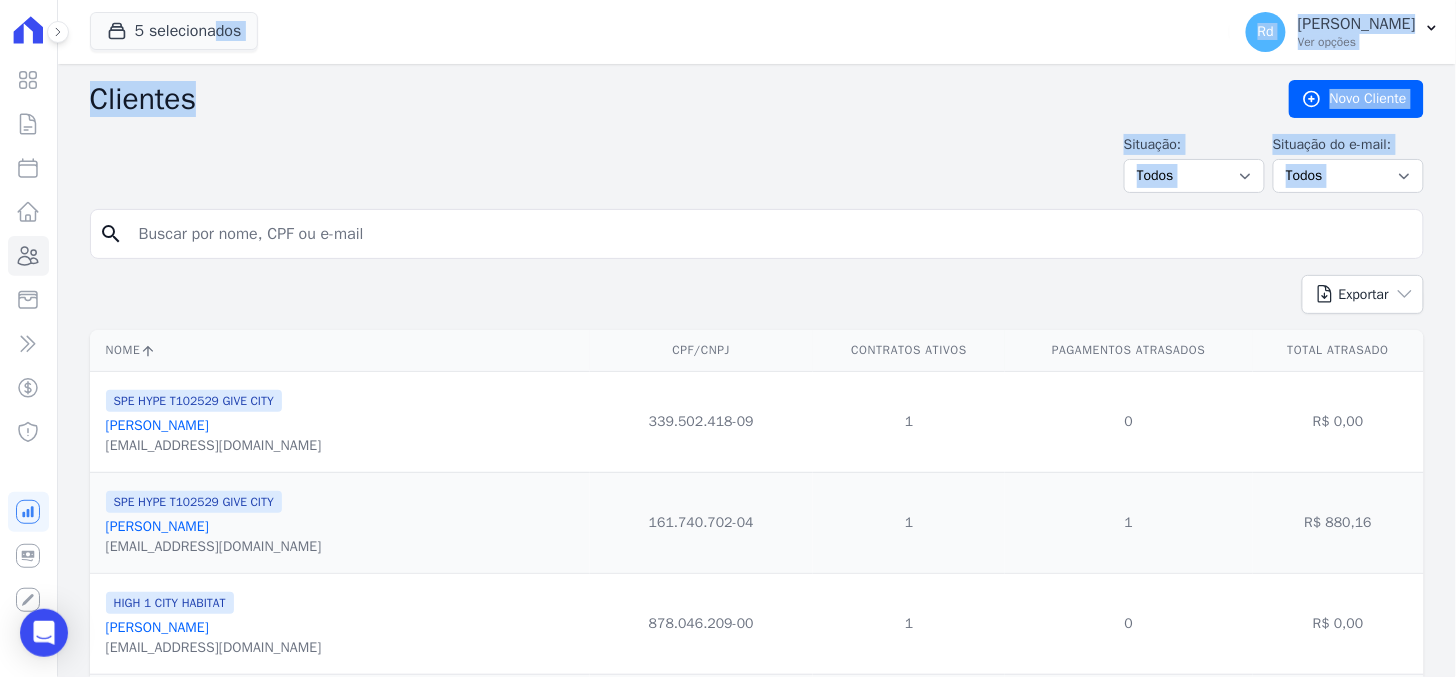 drag, startPoint x: 262, startPoint y: 223, endPoint x: 76, endPoint y: 223, distance: 186 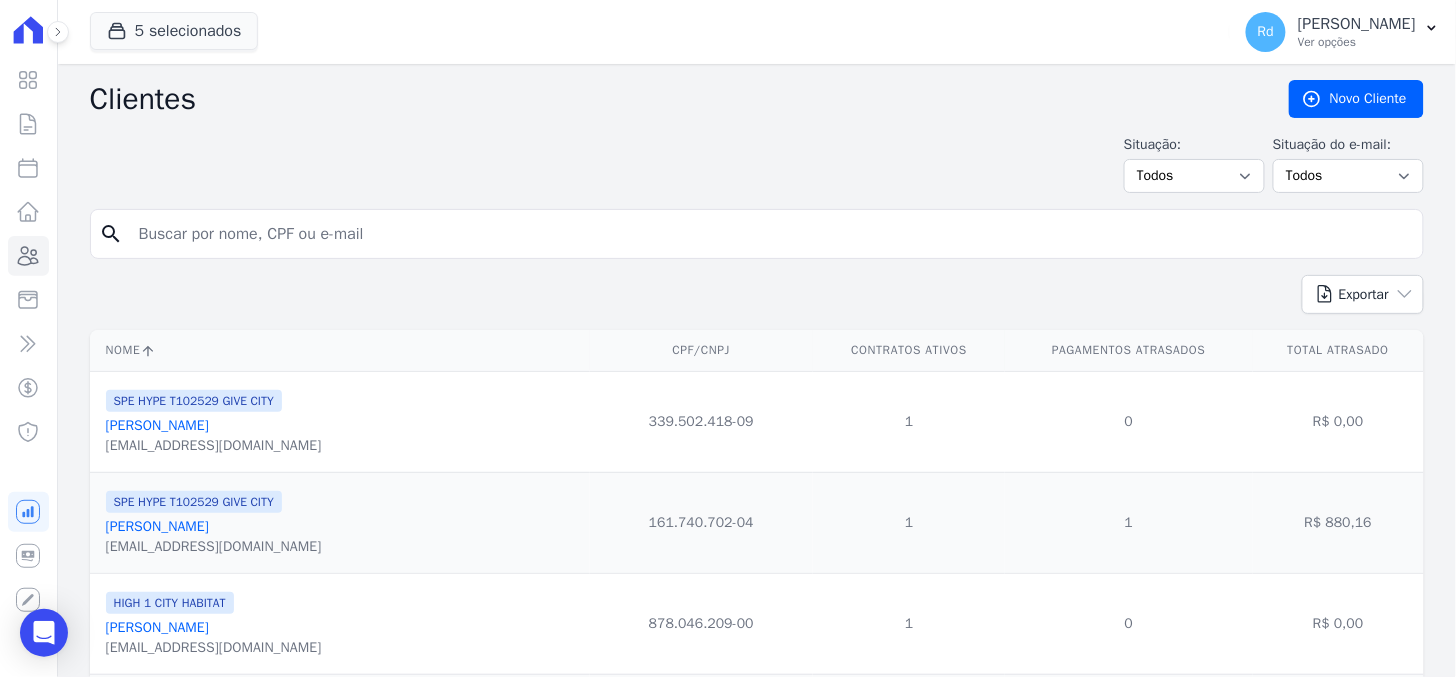 drag, startPoint x: 76, startPoint y: 223, endPoint x: 190, endPoint y: 235, distance: 114.62984 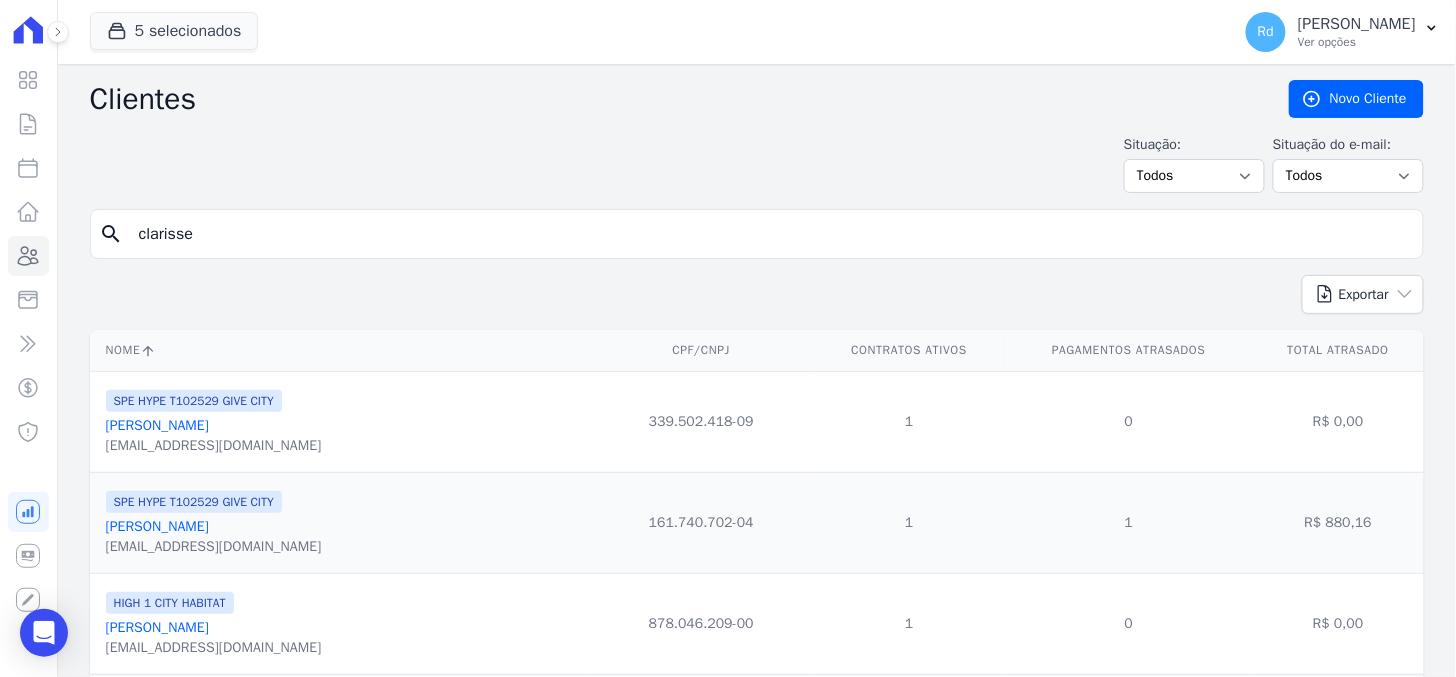 type on "clarisse" 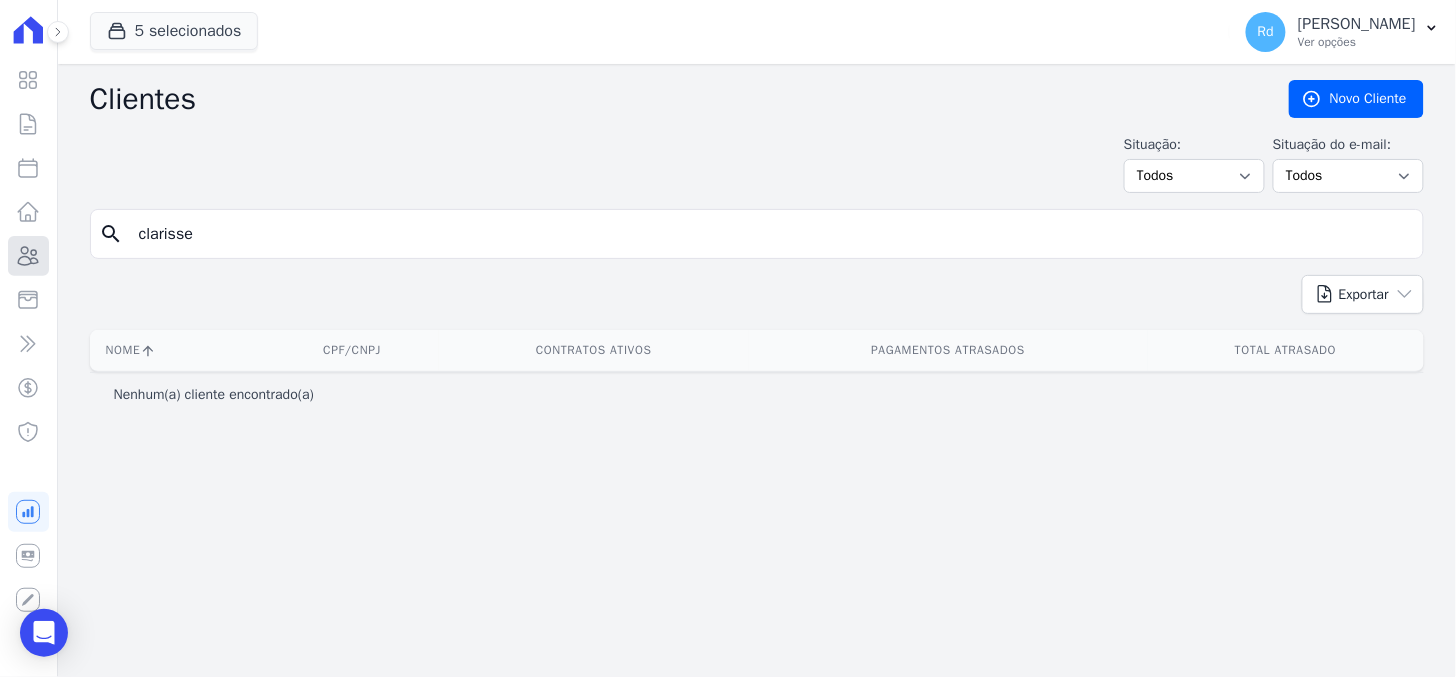 click 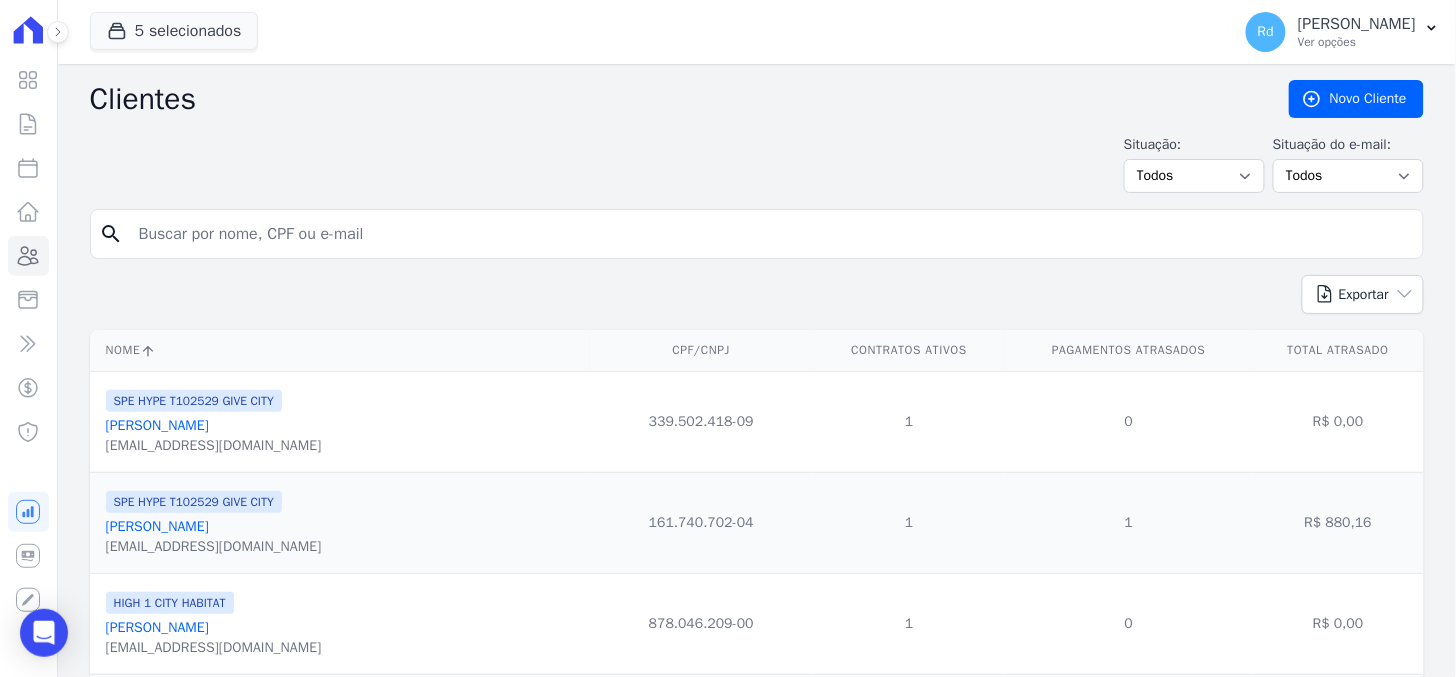 click at bounding box center (771, 234) 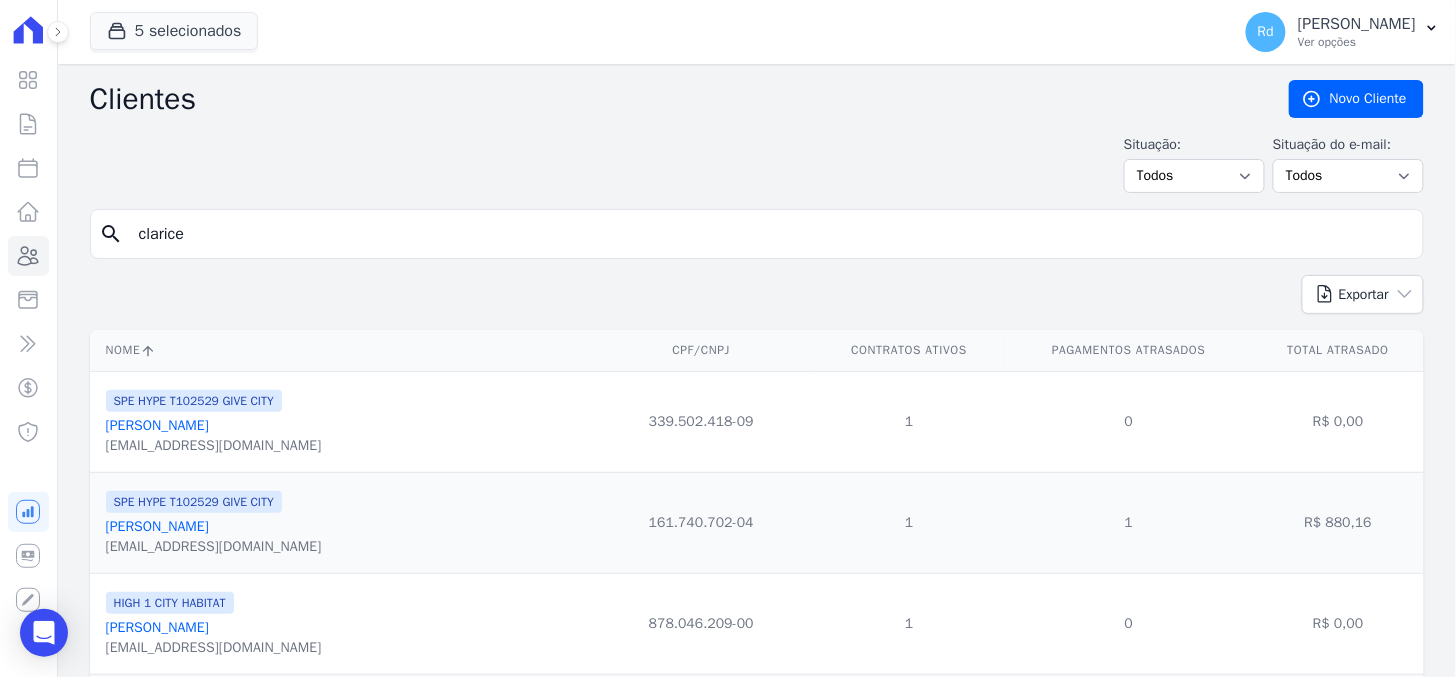 type on "clarice" 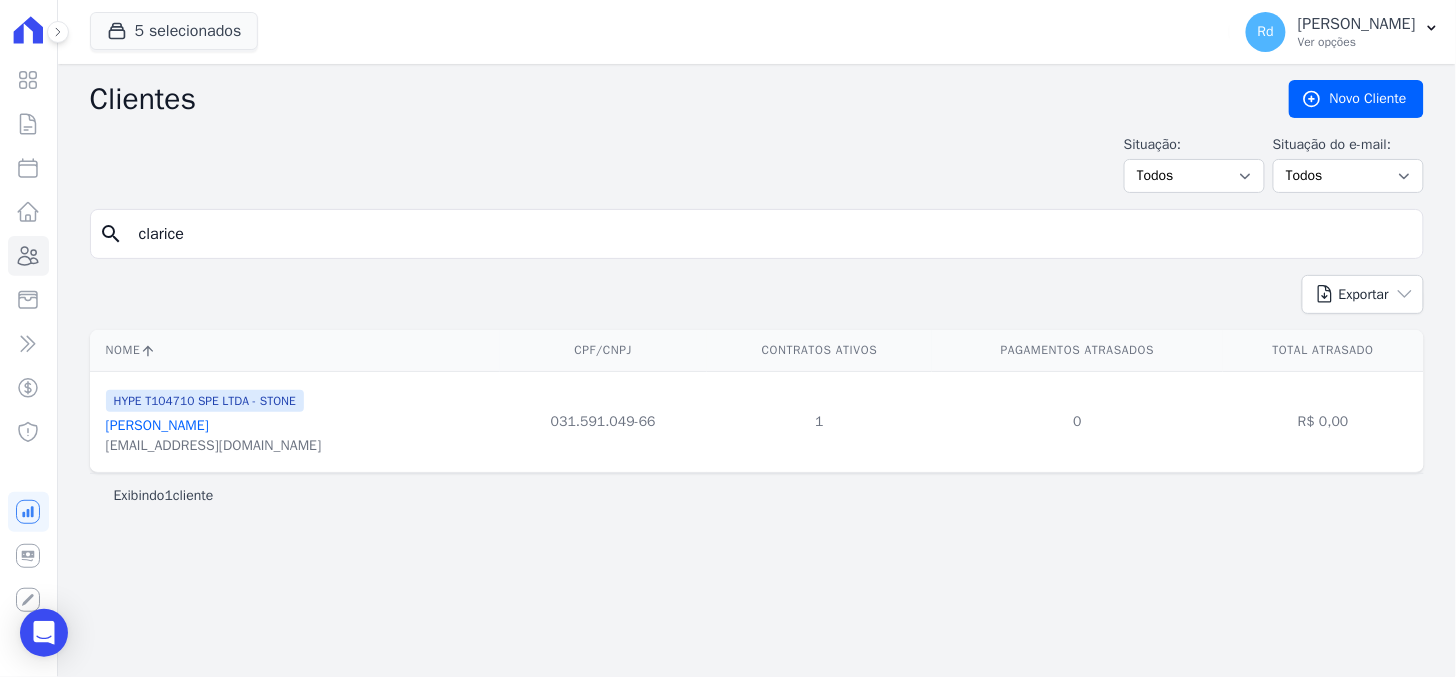 click on "[PERSON_NAME]" at bounding box center (157, 425) 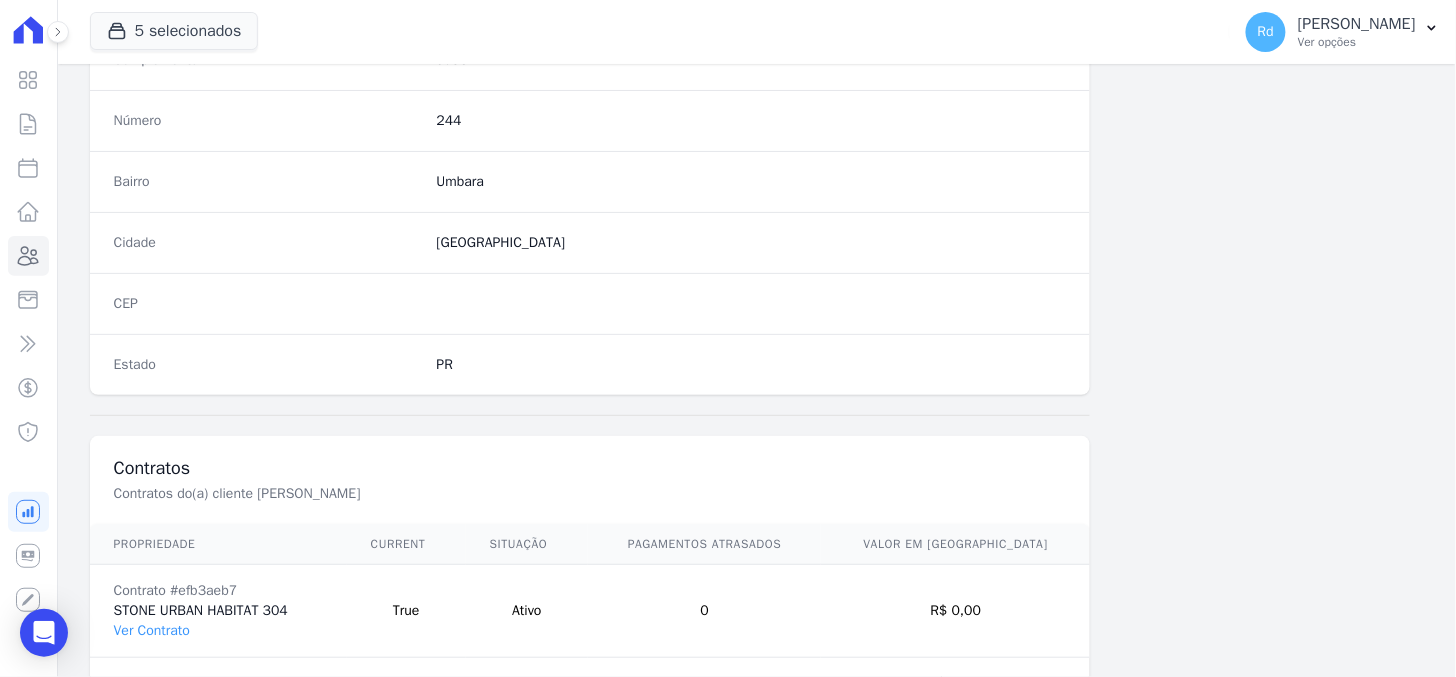 scroll, scrollTop: 1196, scrollLeft: 0, axis: vertical 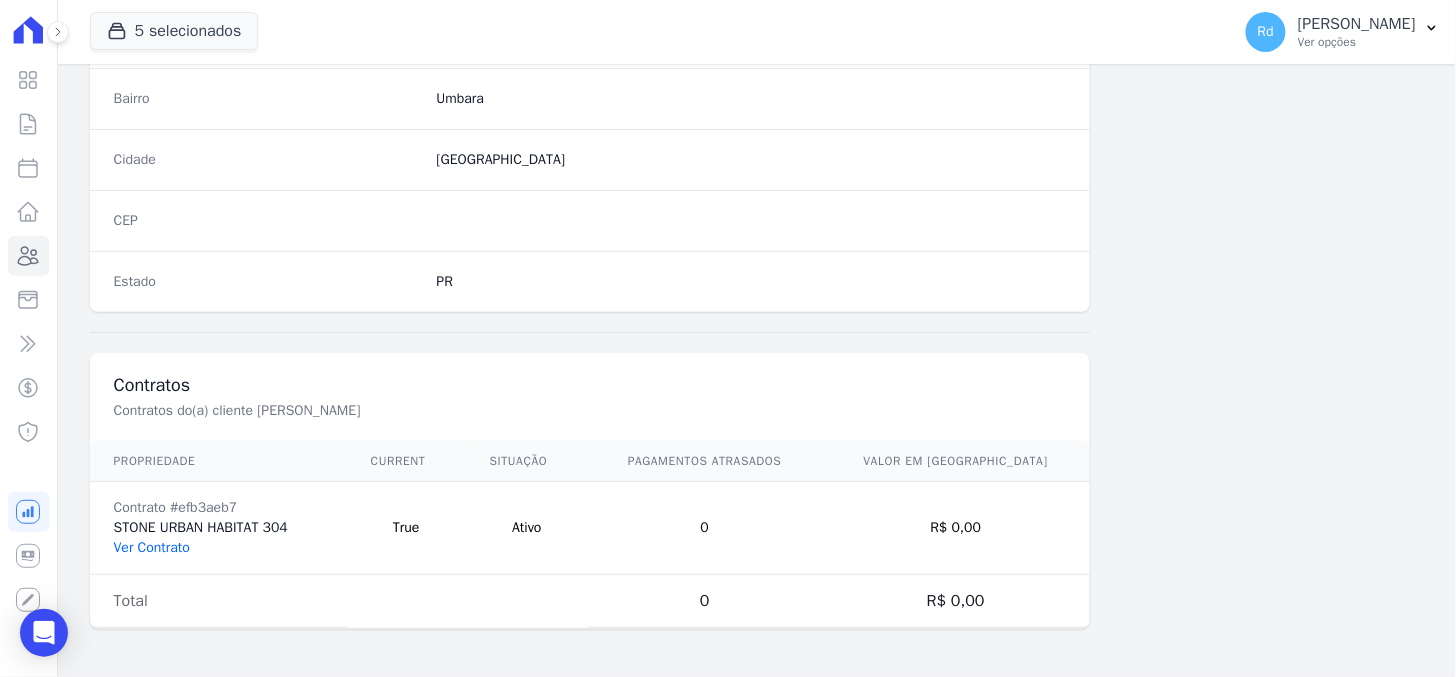 click on "Ver Contrato" at bounding box center [152, 547] 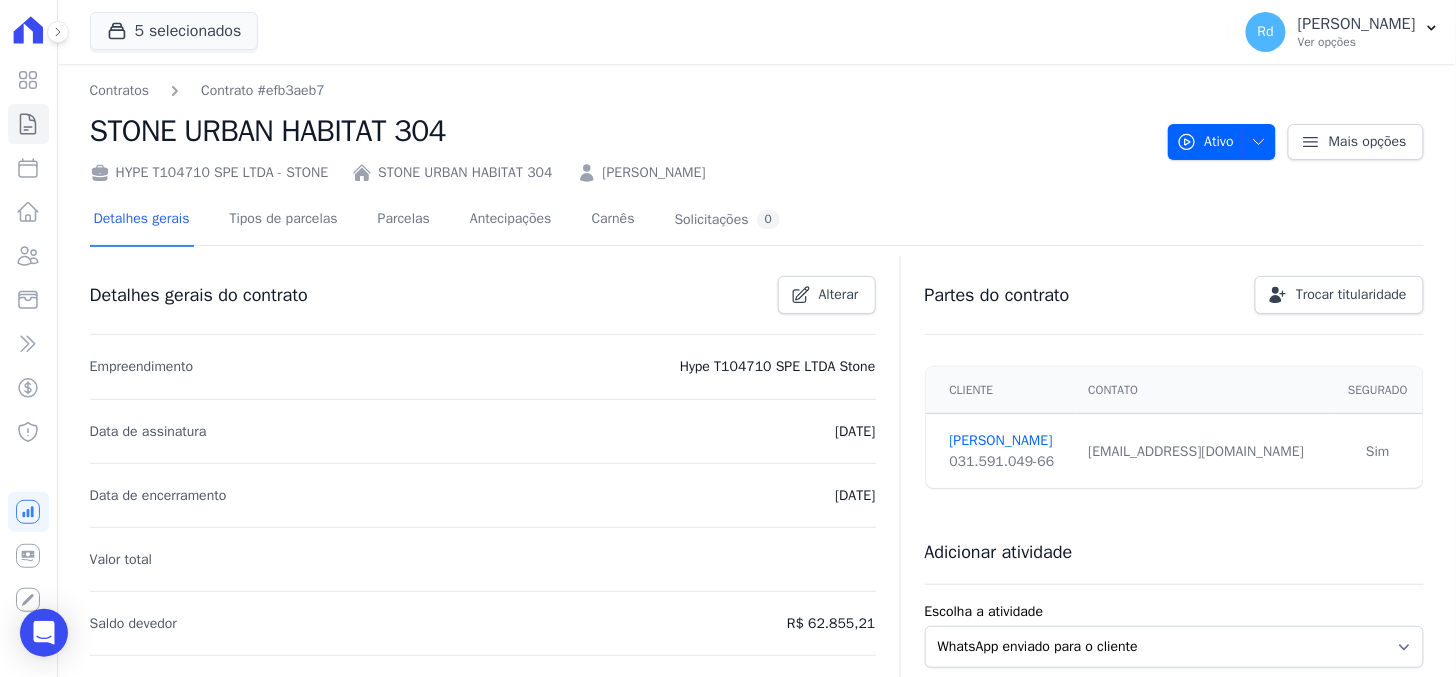 click on "Detalhes gerais
Tipos de parcelas
[GEOGRAPHIC_DATA]
Antecipações
Carnês
Solicitações
0" at bounding box center [437, 220] 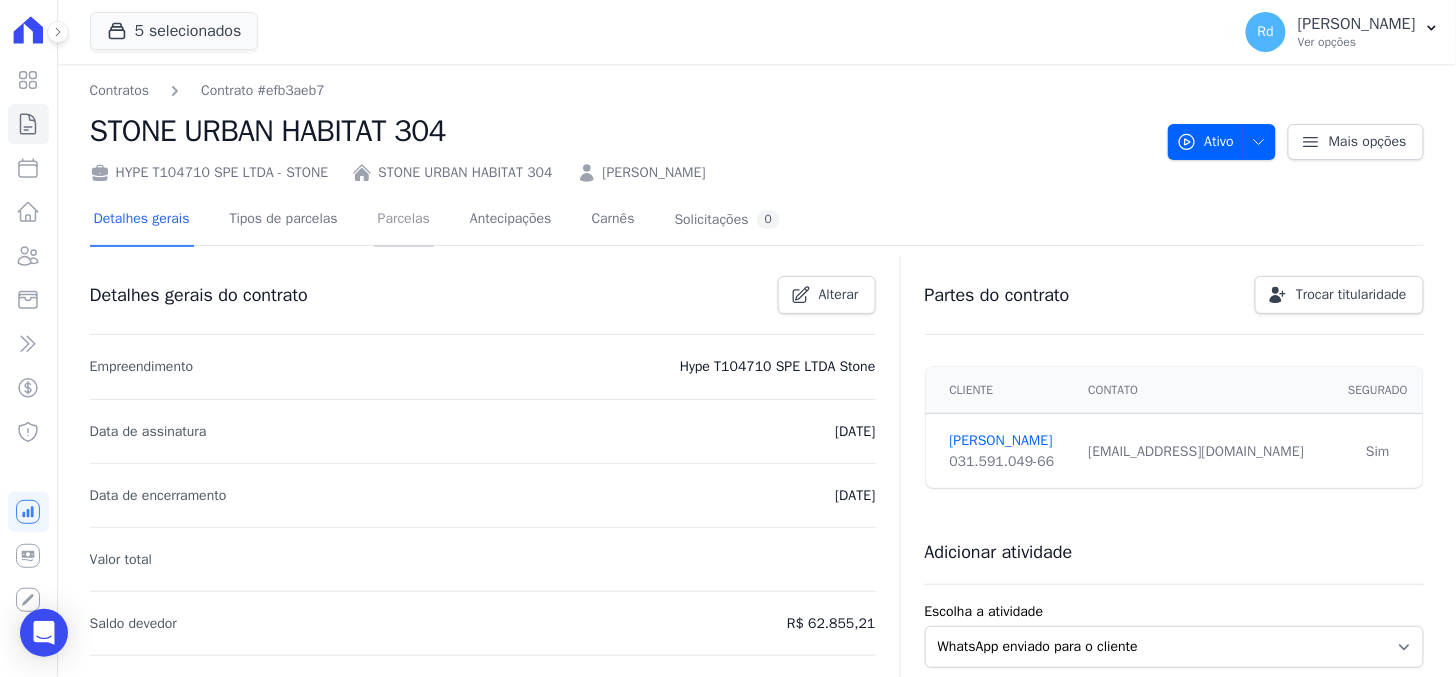 click on "Parcelas" at bounding box center (404, 220) 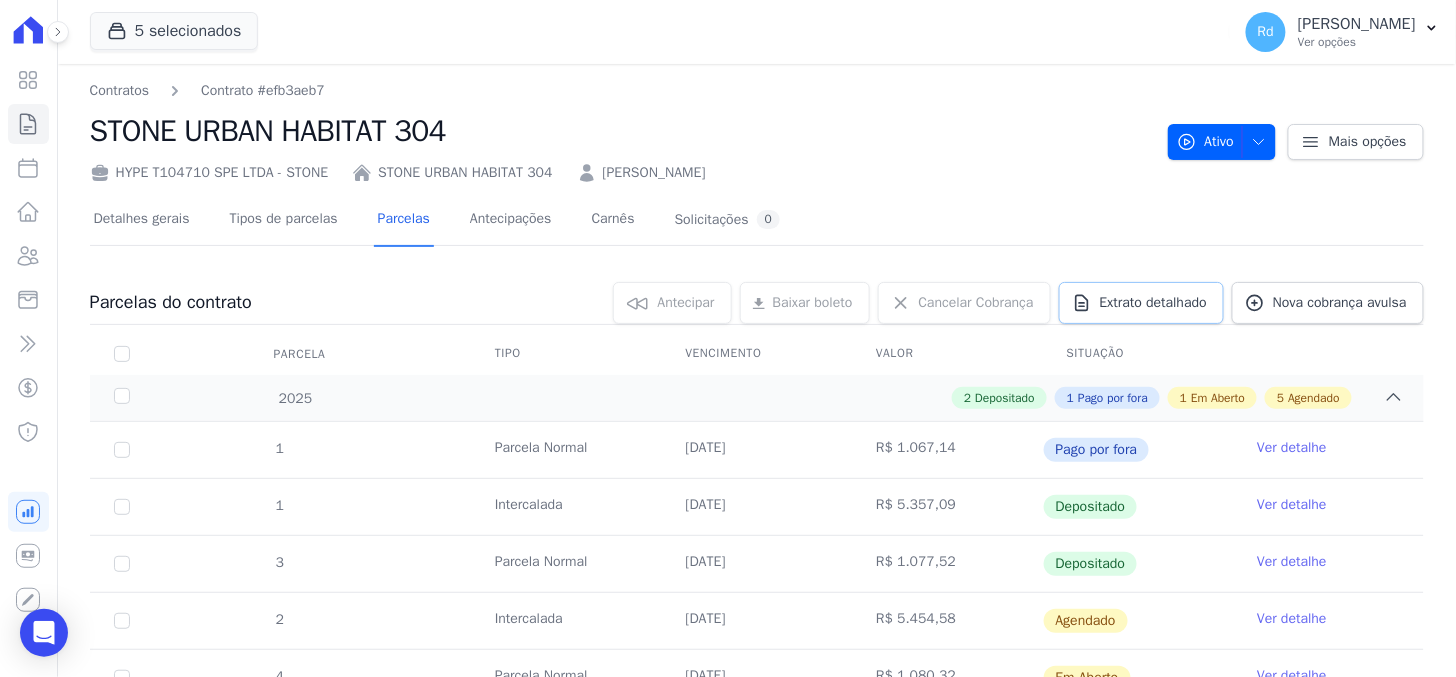 scroll, scrollTop: 222, scrollLeft: 0, axis: vertical 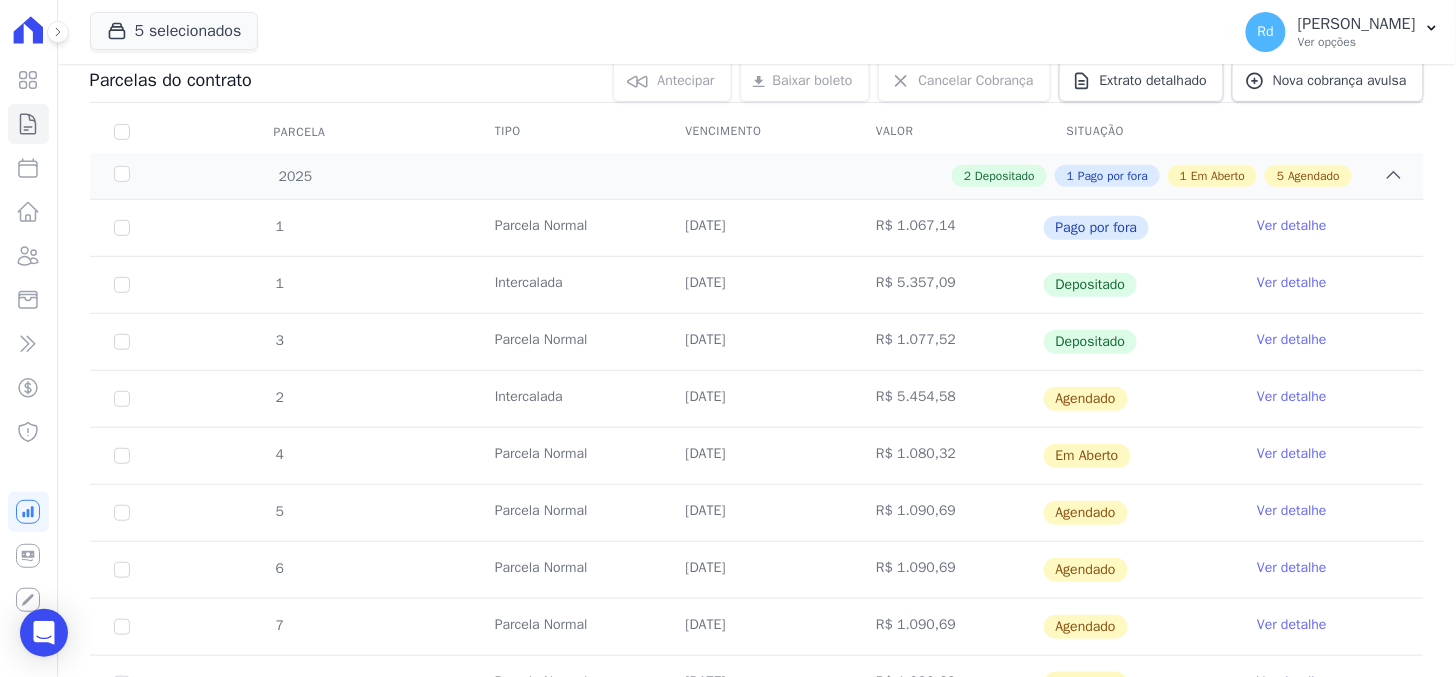 click on "Ver detalhe" at bounding box center (1292, 454) 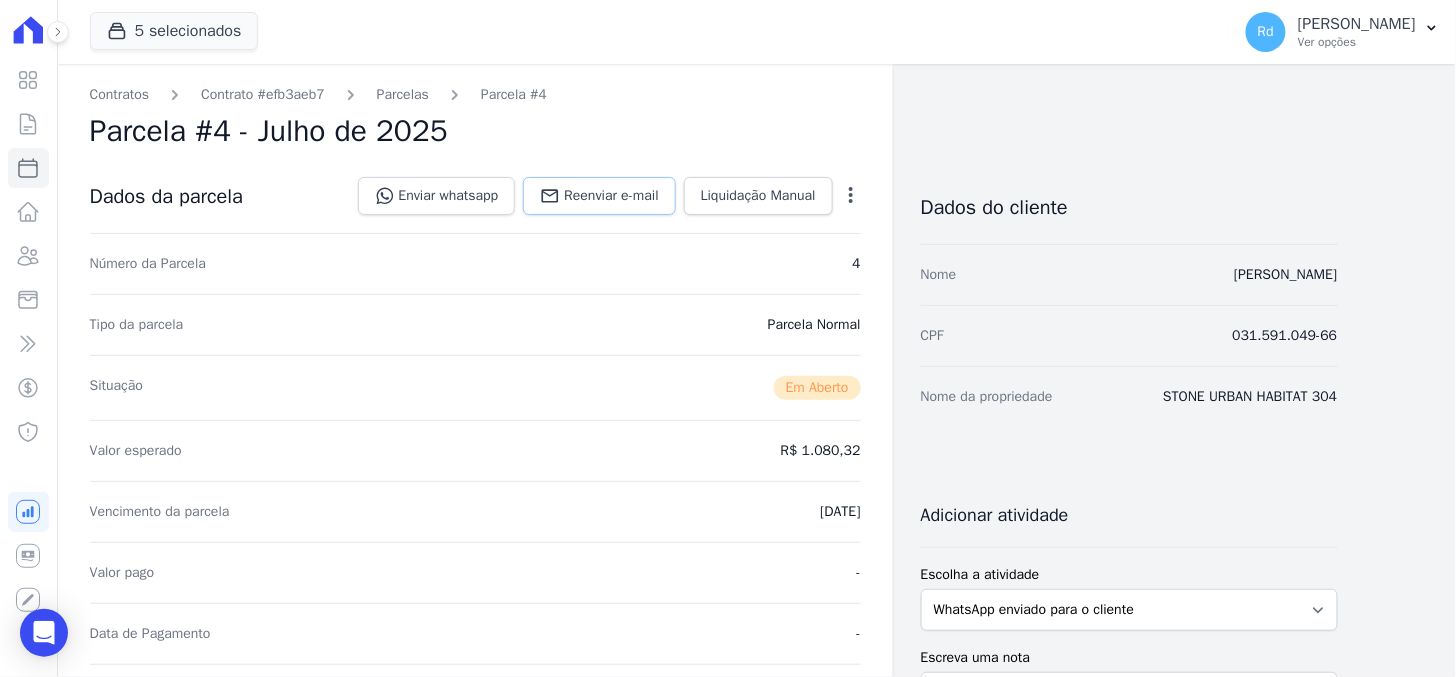 click on "Reenviar e-mail" at bounding box center (611, 196) 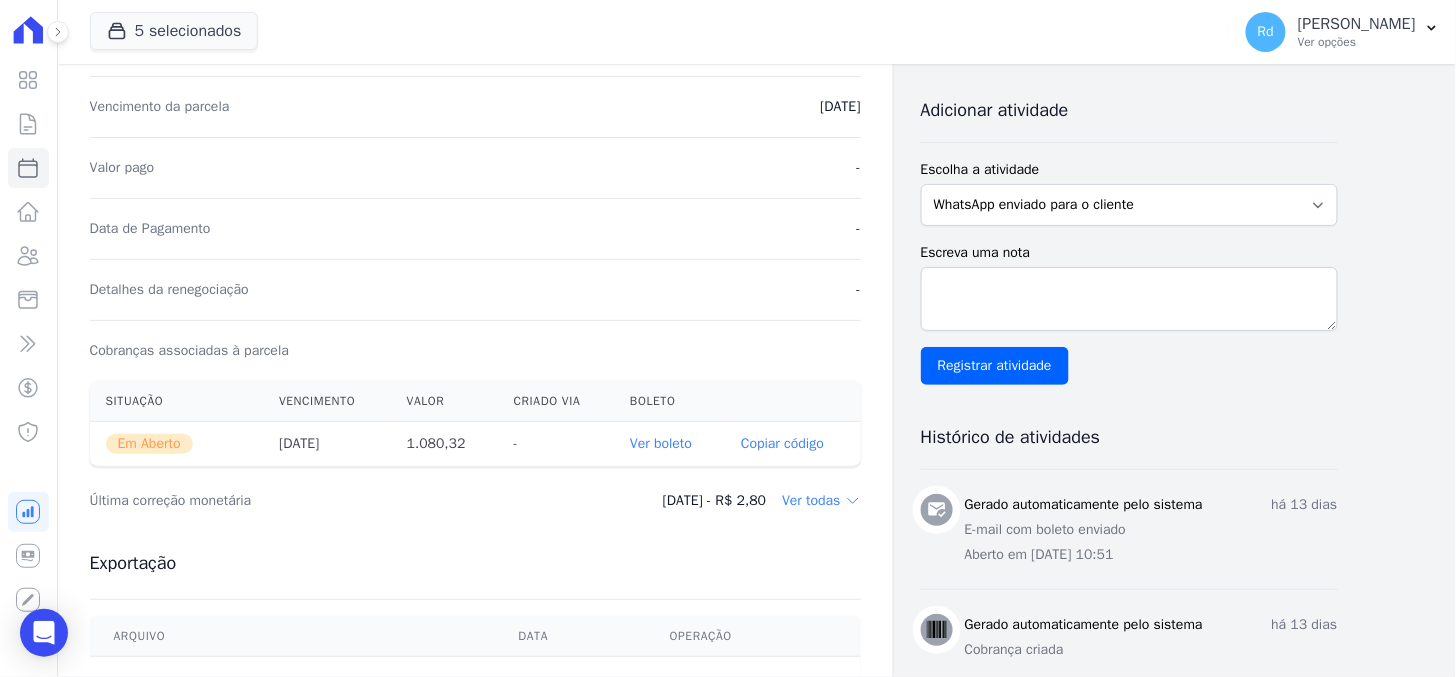 scroll, scrollTop: 444, scrollLeft: 0, axis: vertical 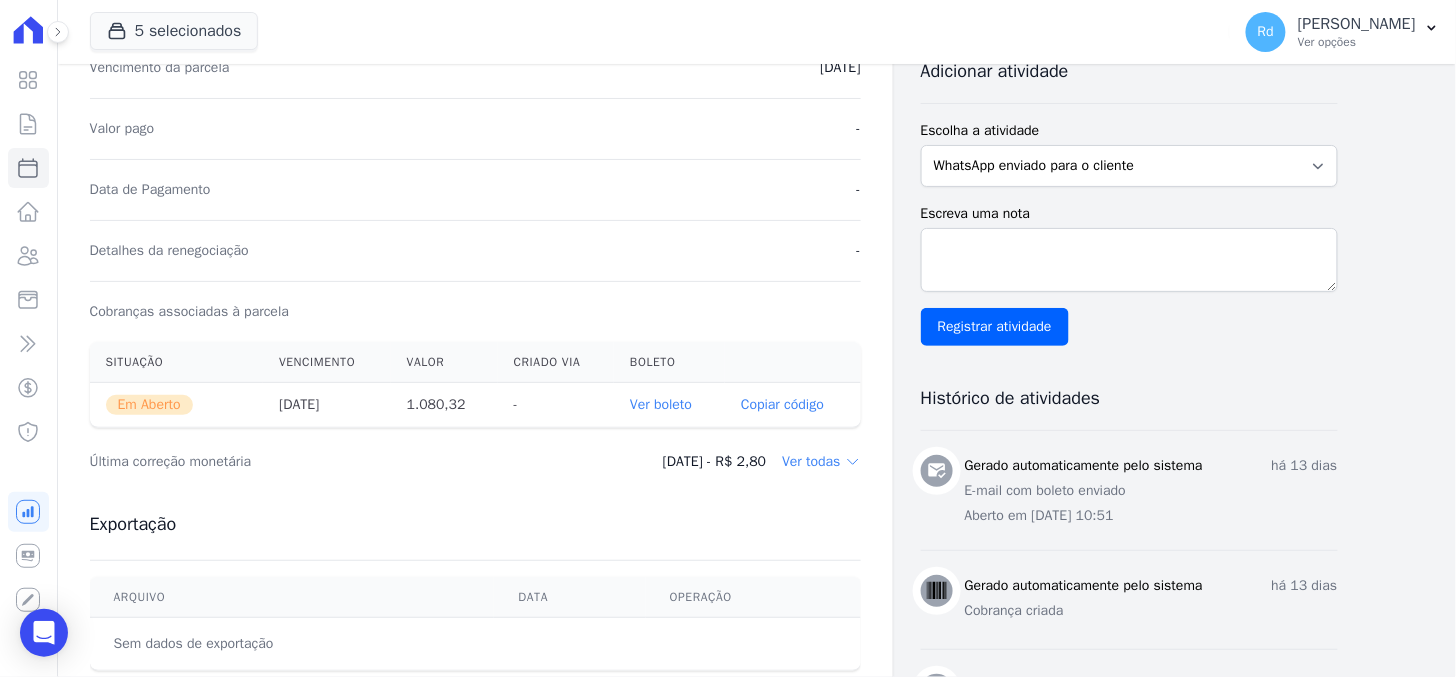 click on "Ver boleto" at bounding box center (661, 404) 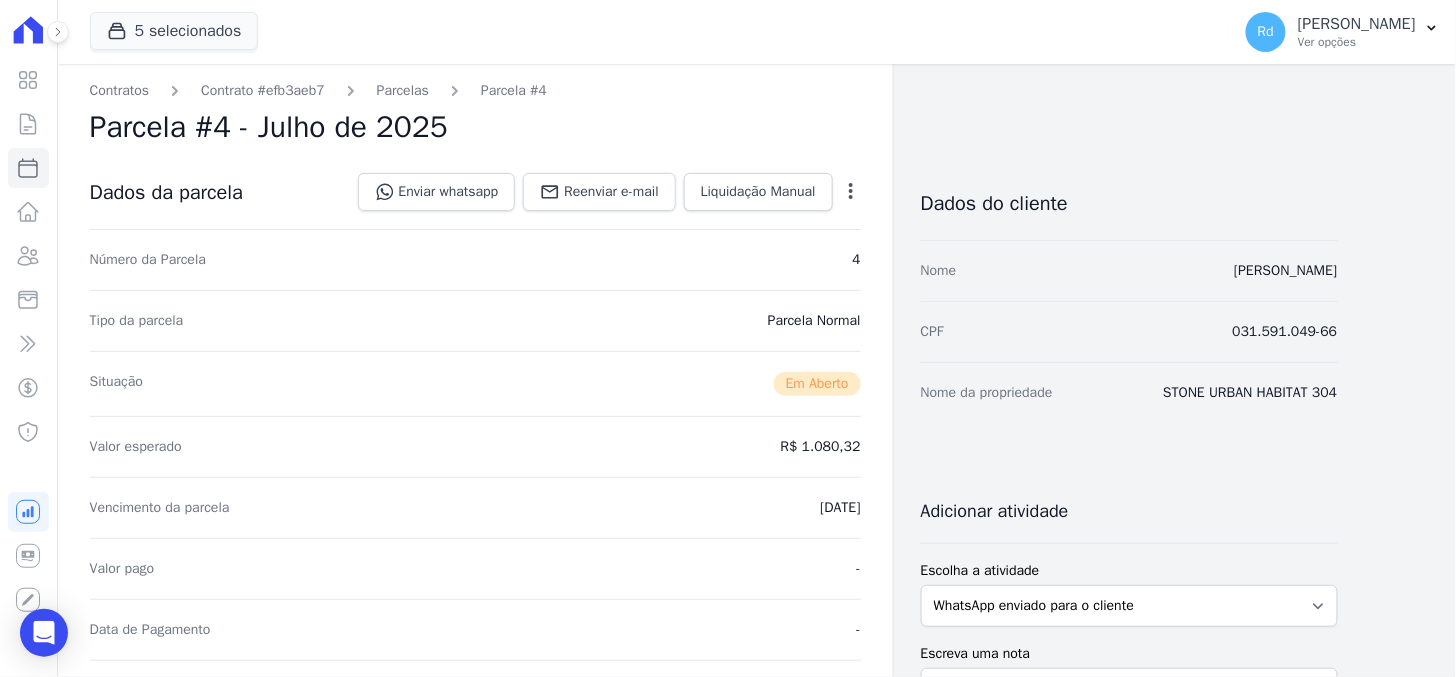 scroll, scrollTop: 0, scrollLeft: 0, axis: both 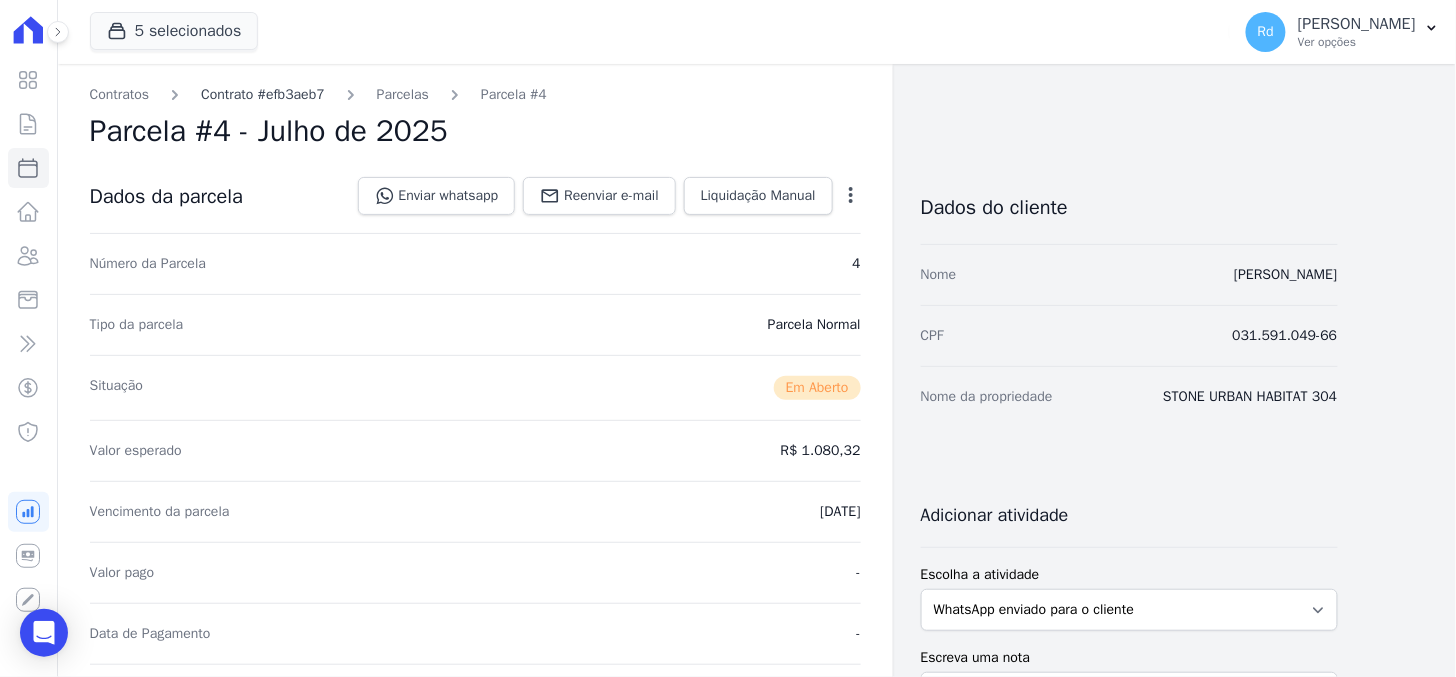 click on "Contrato
#efb3aeb7" at bounding box center (263, 94) 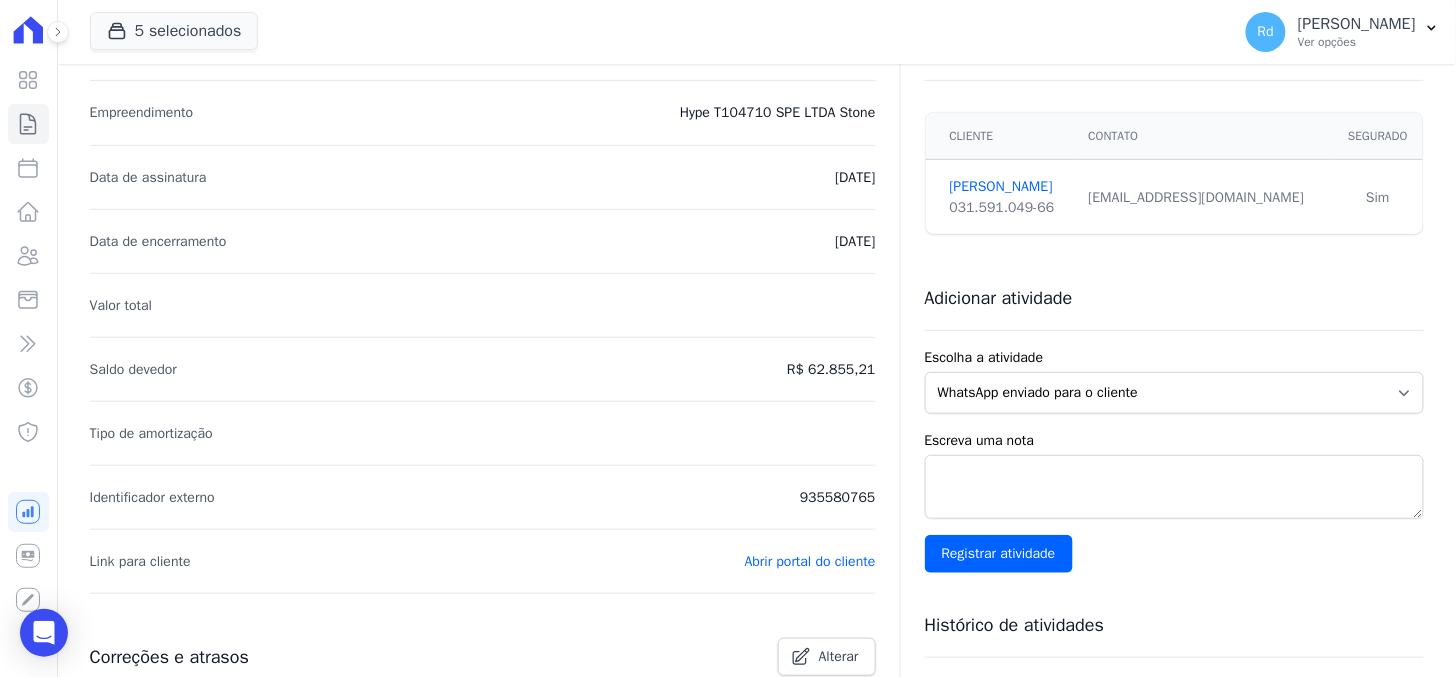 scroll, scrollTop: 555, scrollLeft: 0, axis: vertical 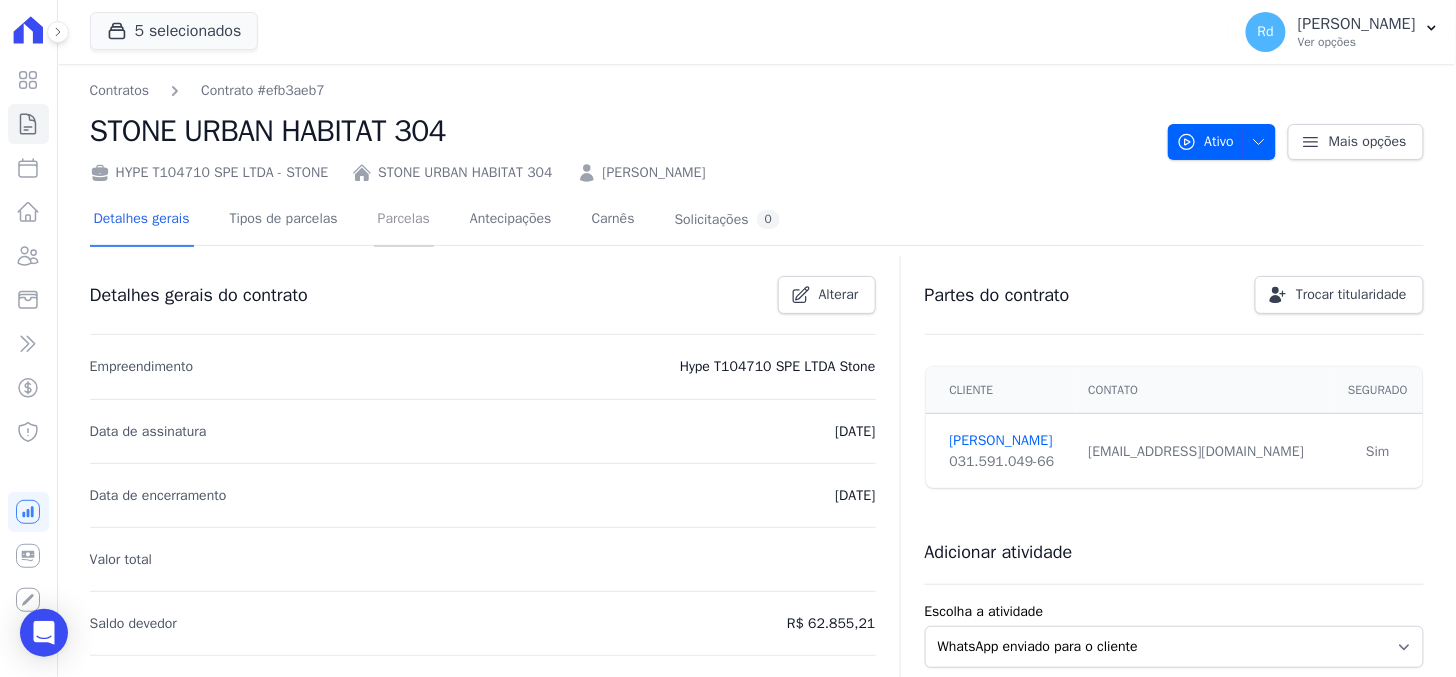click on "Parcelas" at bounding box center (404, 220) 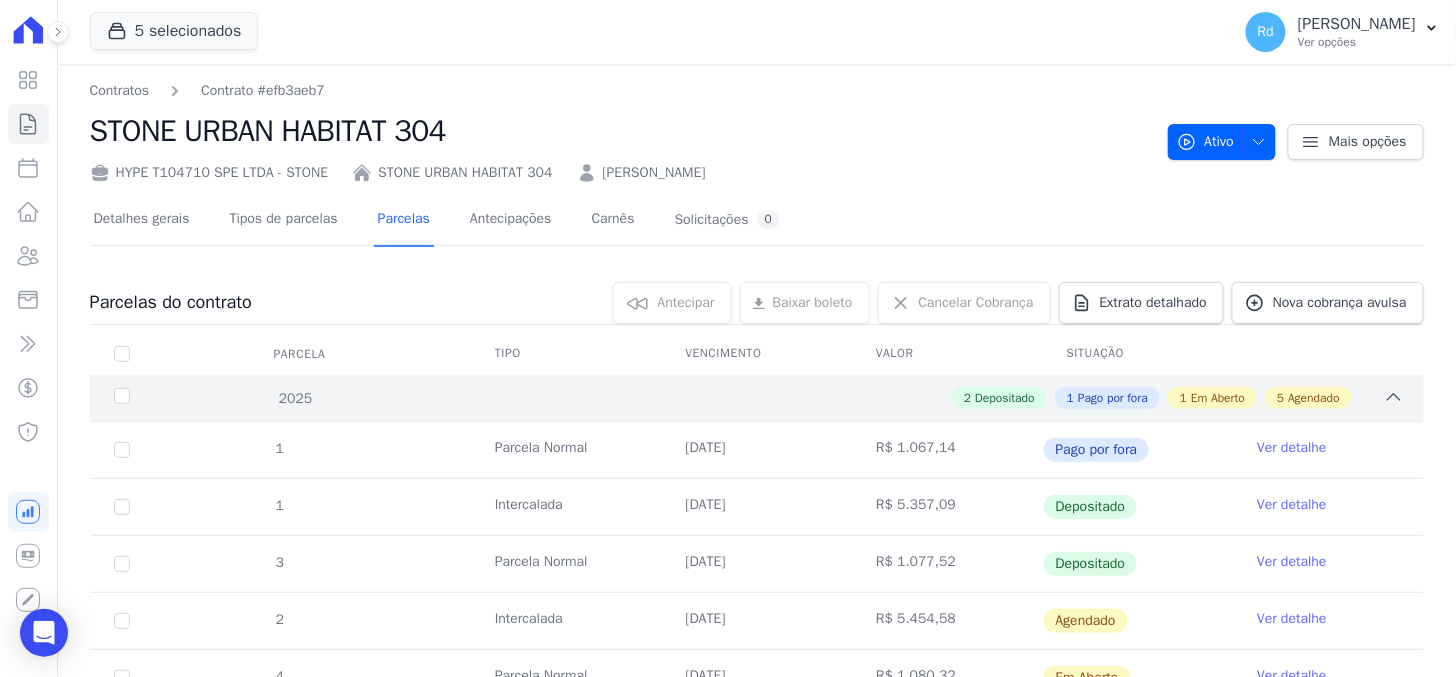 scroll, scrollTop: 111, scrollLeft: 0, axis: vertical 